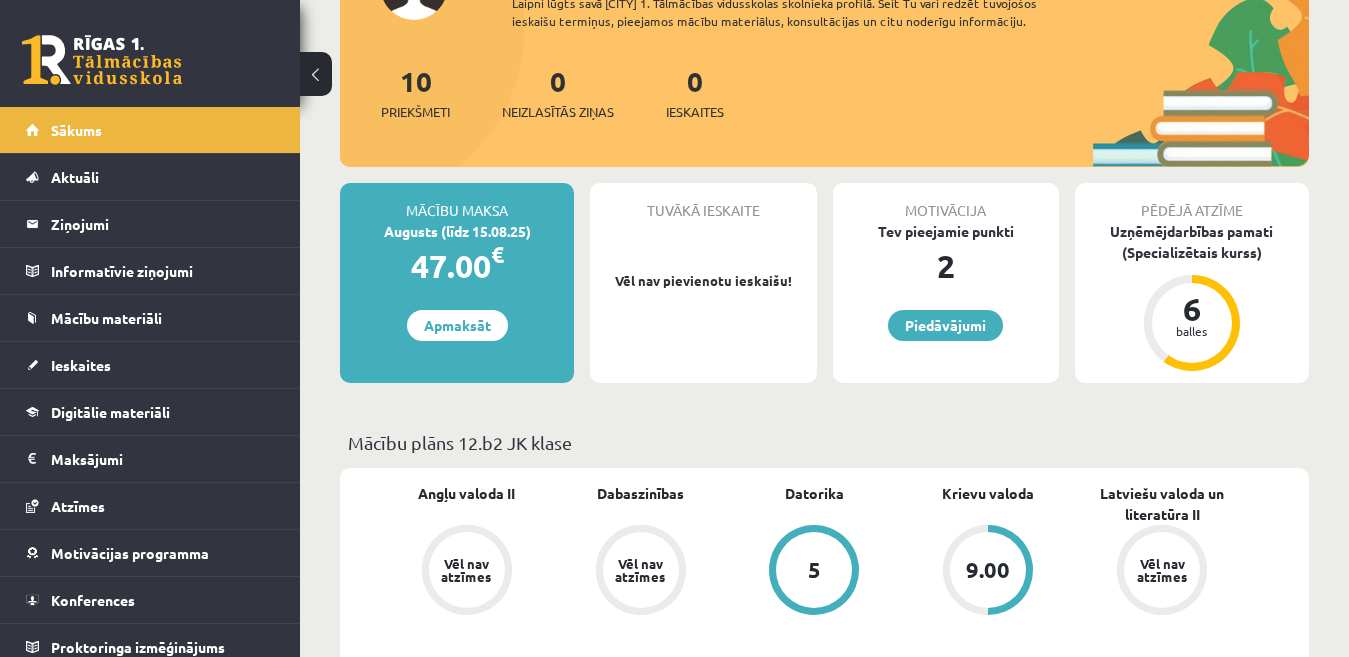 scroll, scrollTop: 100, scrollLeft: 0, axis: vertical 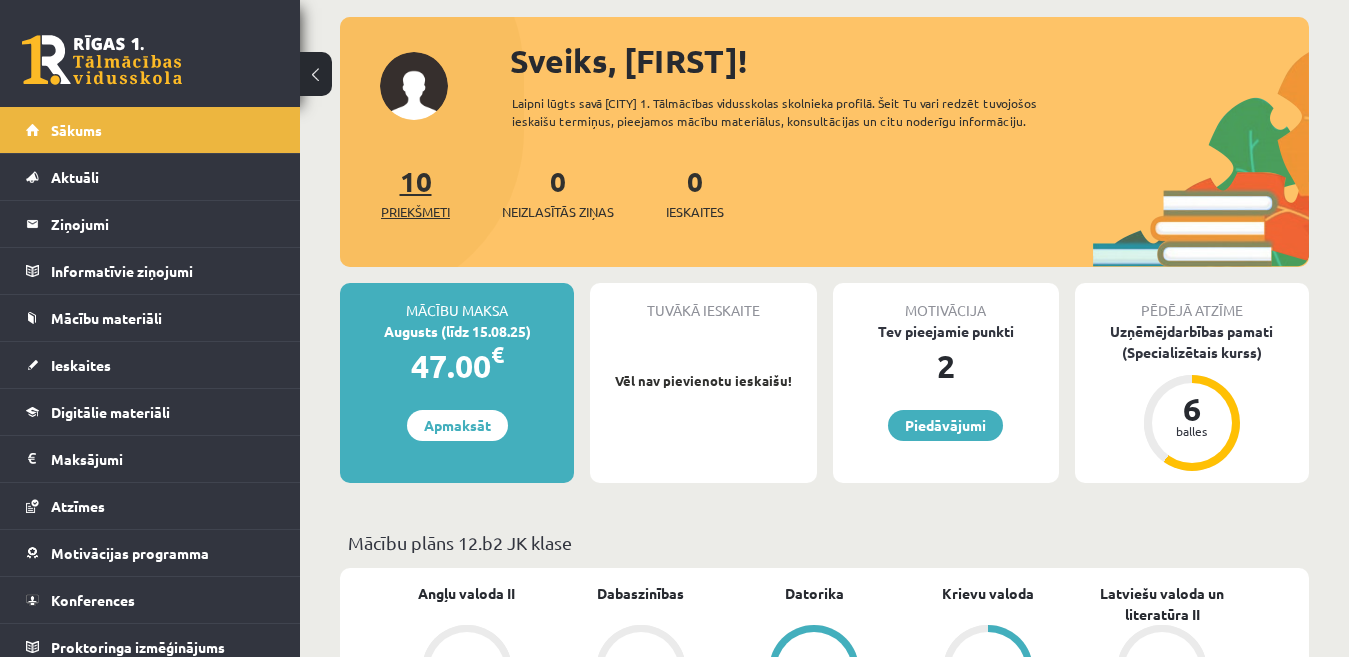 click on "Priekšmeti" at bounding box center (415, 212) 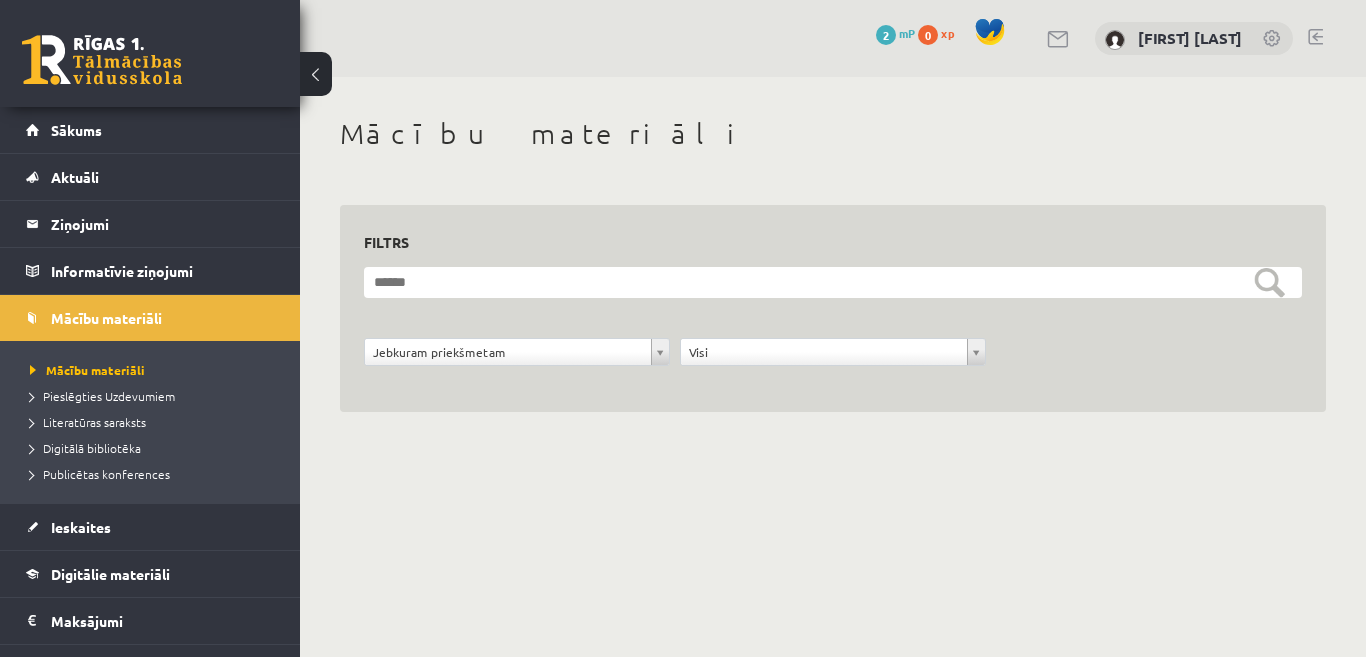 scroll, scrollTop: 0, scrollLeft: 0, axis: both 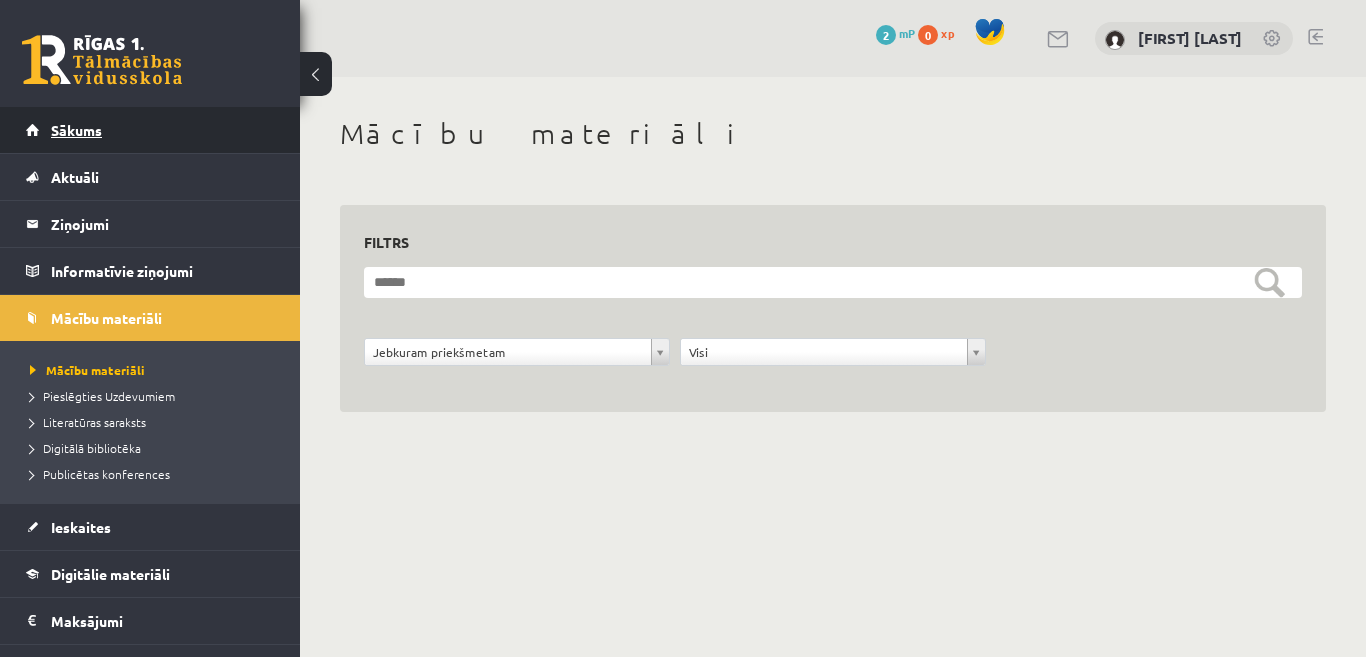click on "Sākums" at bounding box center [76, 130] 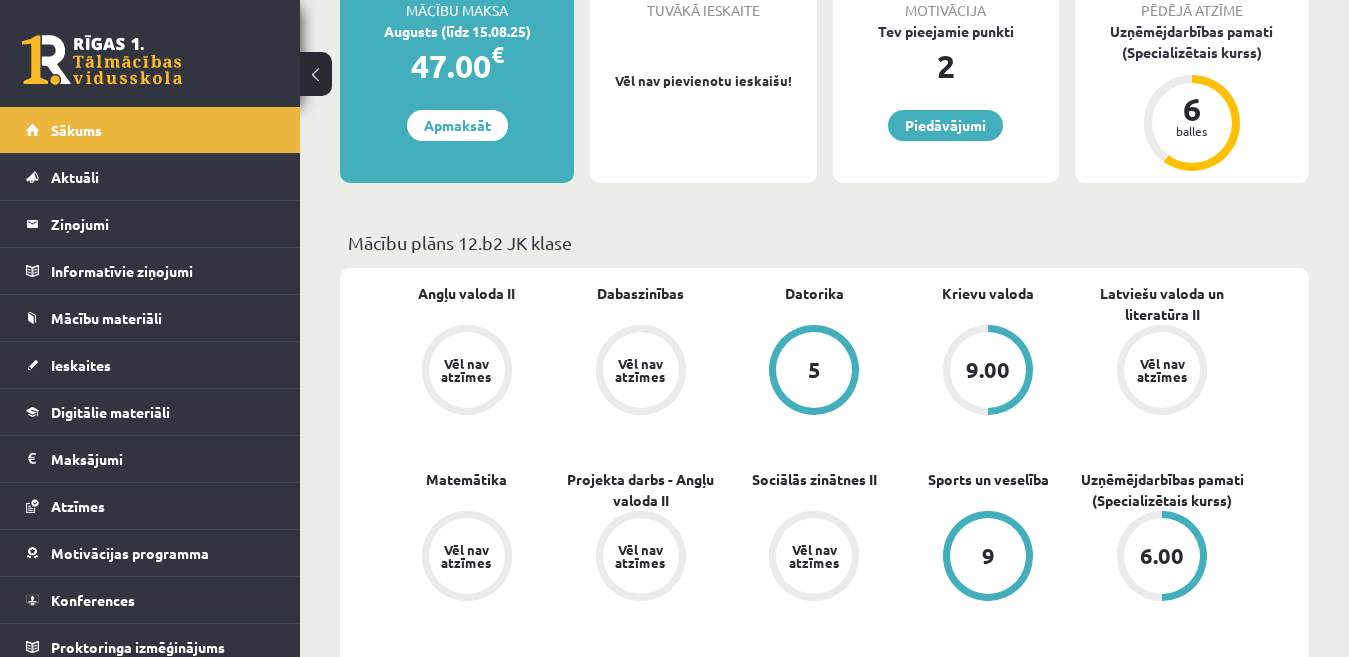 scroll, scrollTop: 200, scrollLeft: 0, axis: vertical 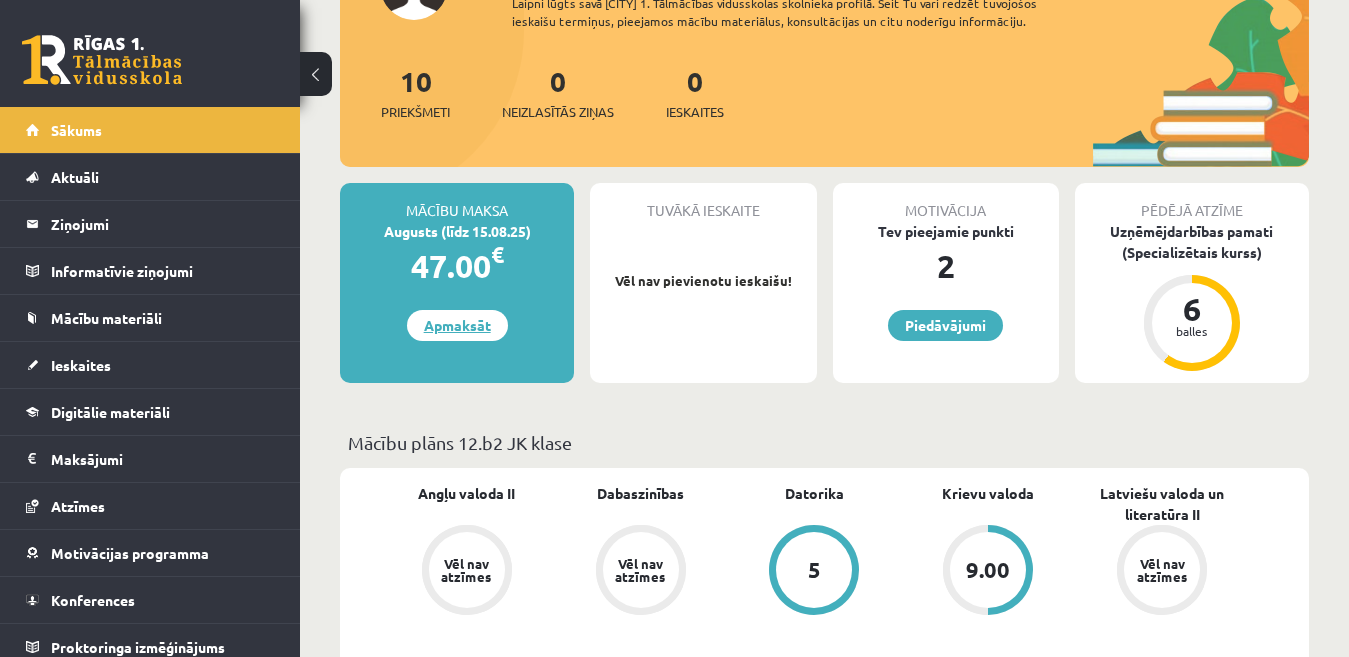 click on "Apmaksāt" at bounding box center [457, 325] 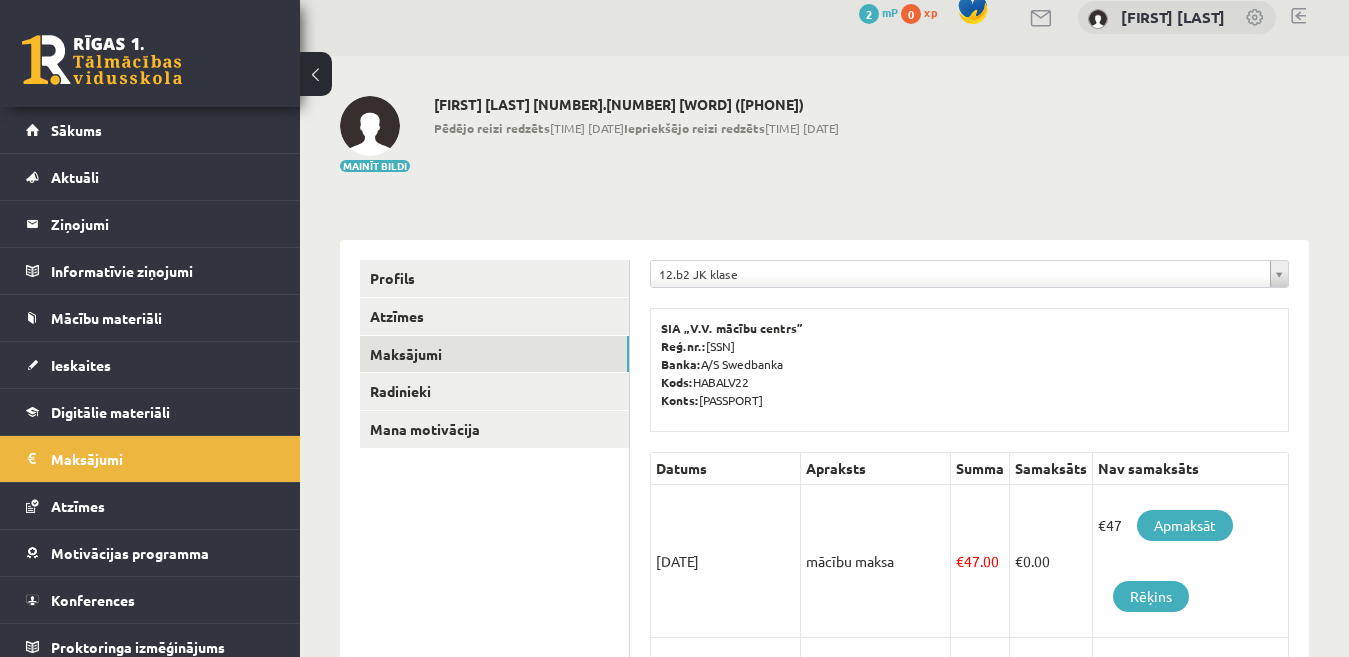 scroll, scrollTop: 0, scrollLeft: 0, axis: both 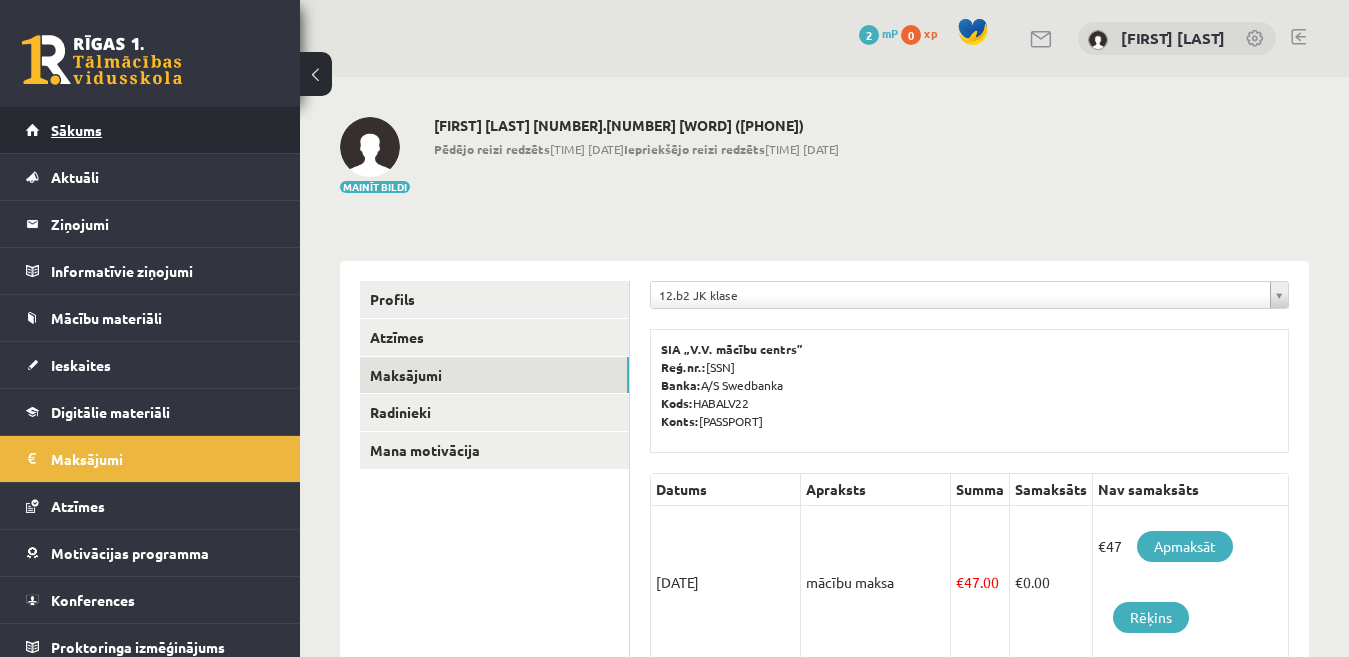 click on "Sākums" at bounding box center (76, 130) 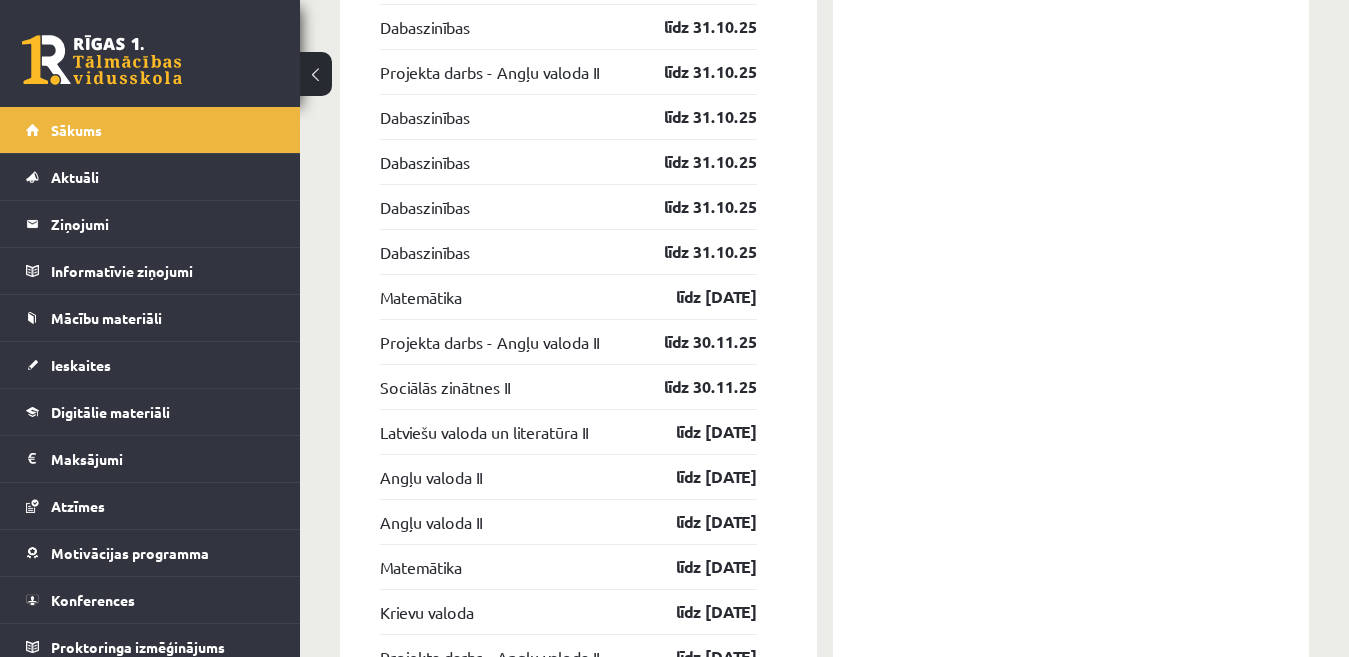 scroll, scrollTop: 2220, scrollLeft: 0, axis: vertical 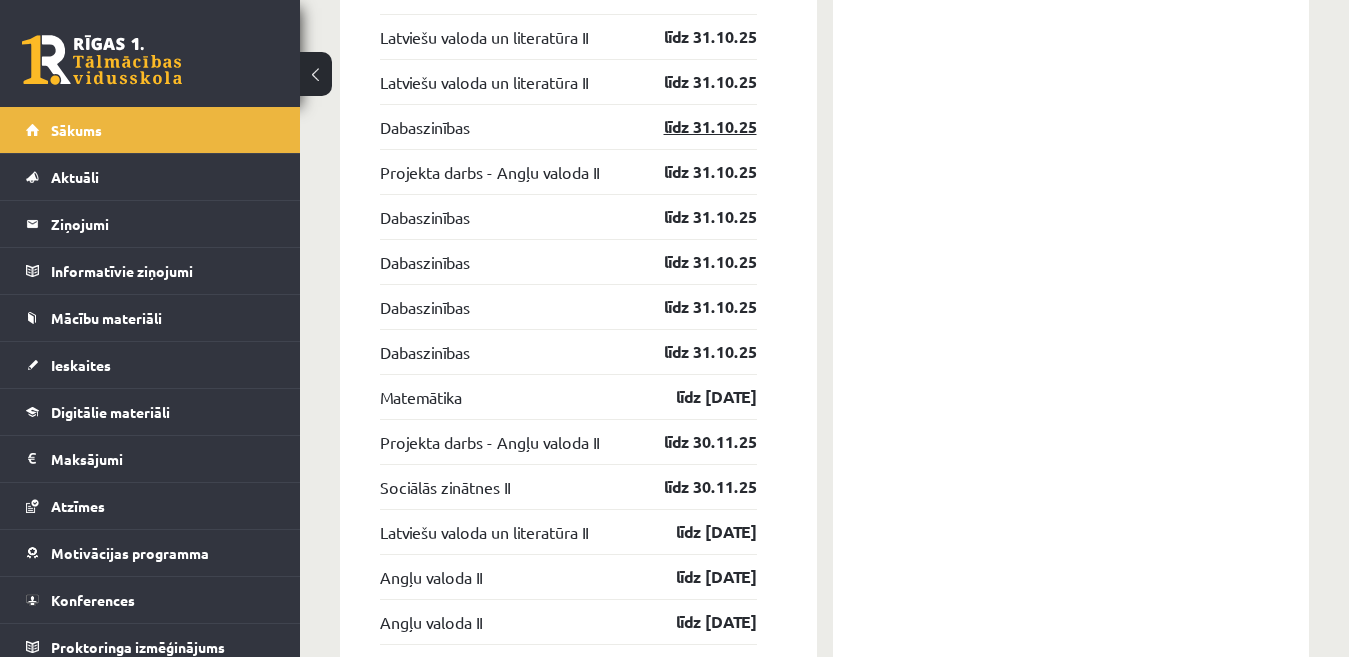 click on "līdz
31.10.25" at bounding box center [699, 127] 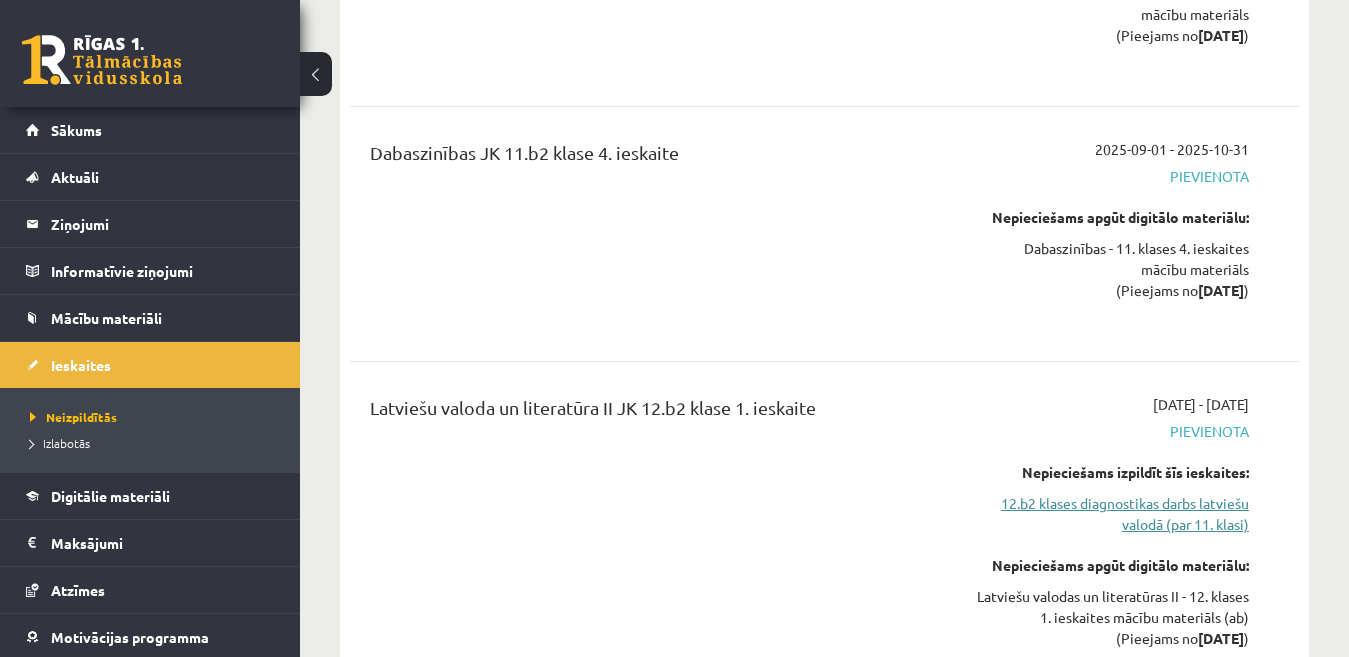 scroll, scrollTop: 4700, scrollLeft: 0, axis: vertical 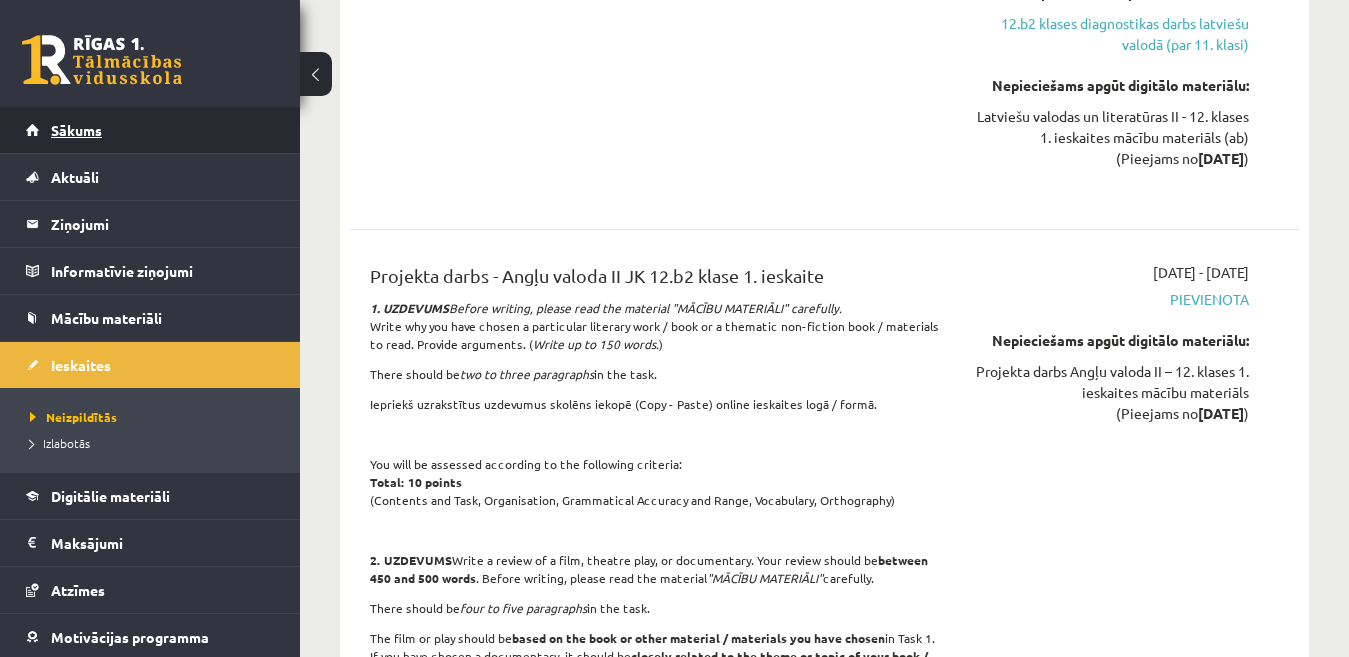 click on "Sākums" at bounding box center (150, 130) 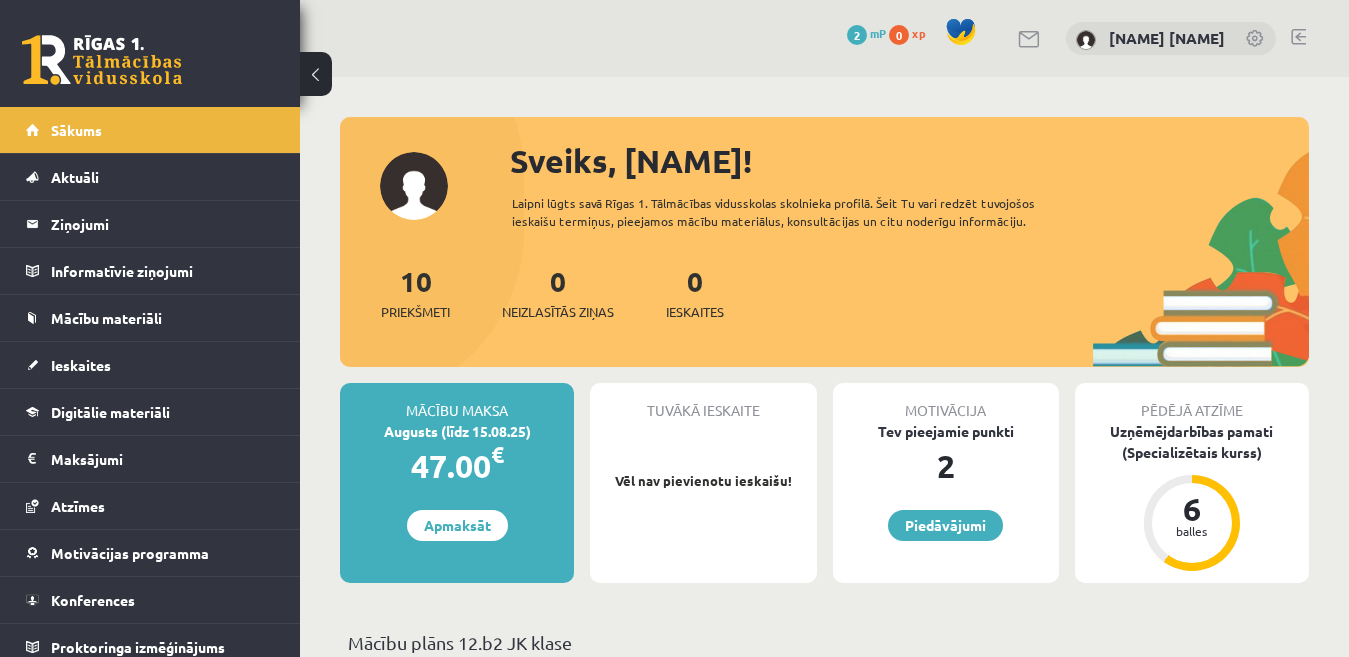 scroll, scrollTop: 0, scrollLeft: 0, axis: both 